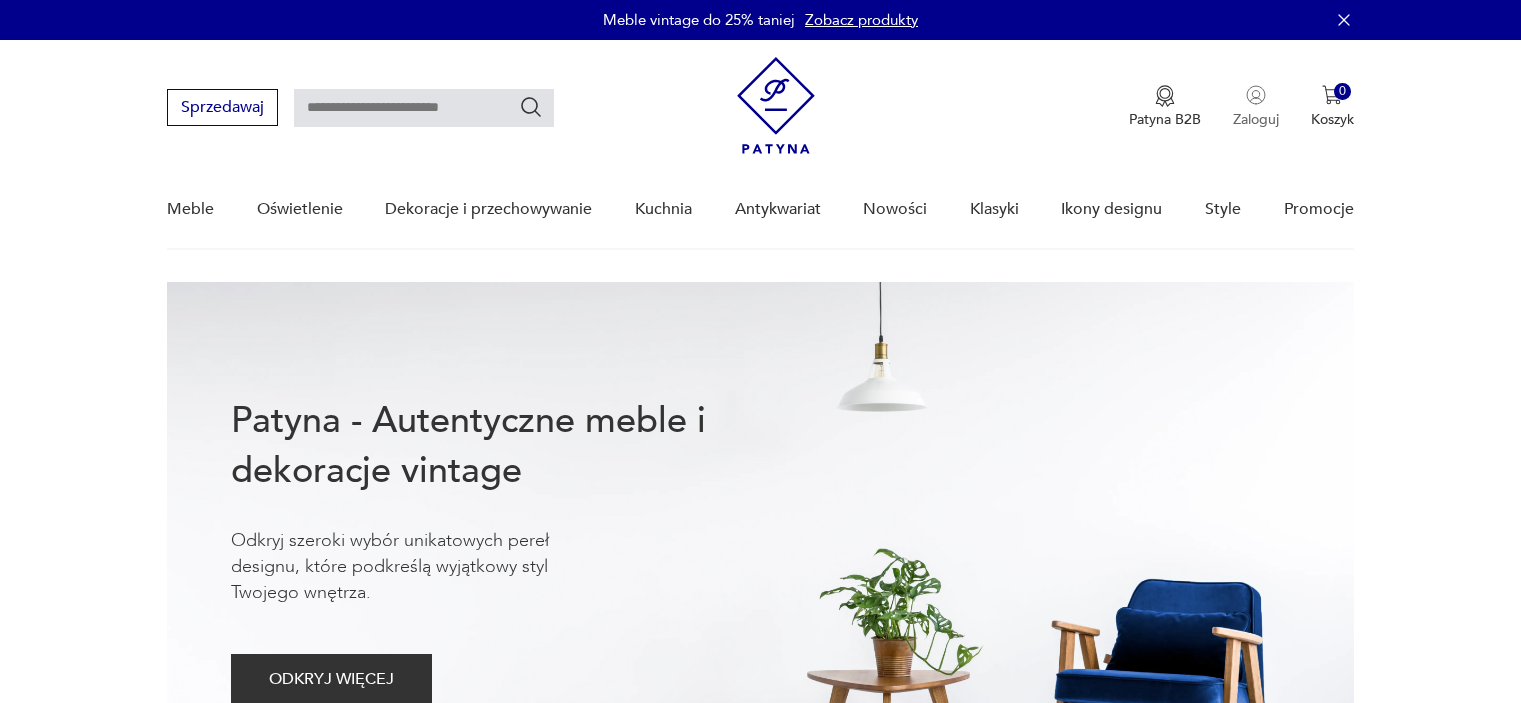 scroll, scrollTop: 0, scrollLeft: 0, axis: both 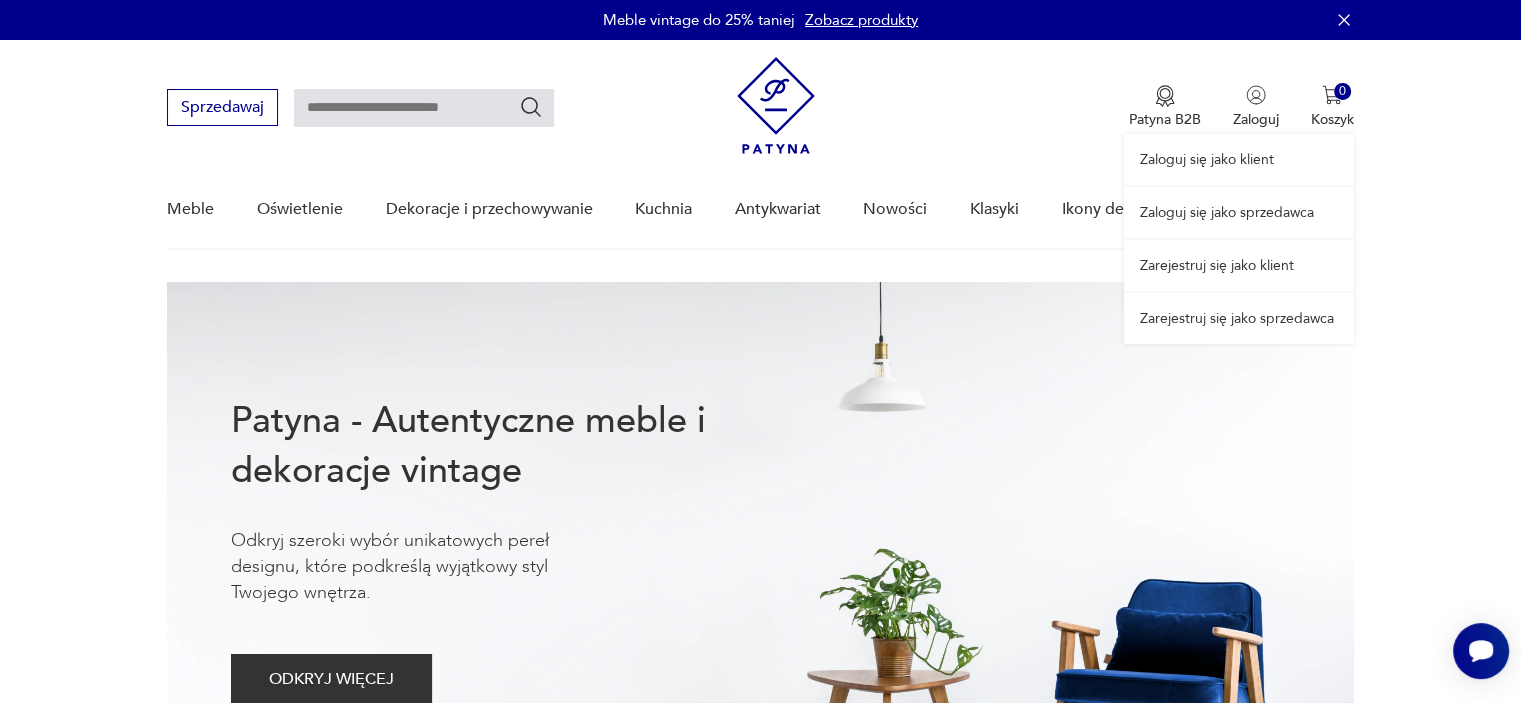 click on "Zaloguj się jako sprzedawca" at bounding box center [1239, 212] 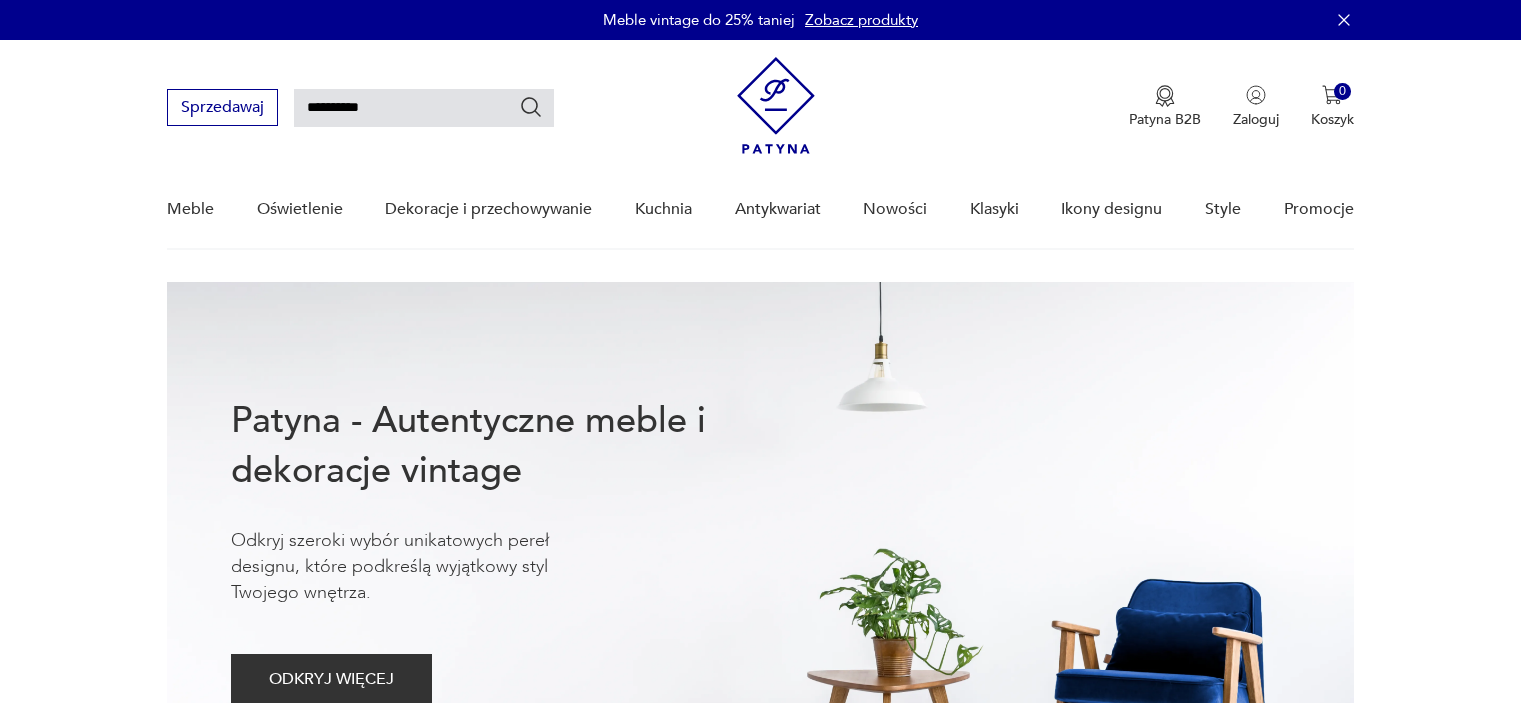 scroll, scrollTop: 0, scrollLeft: 0, axis: both 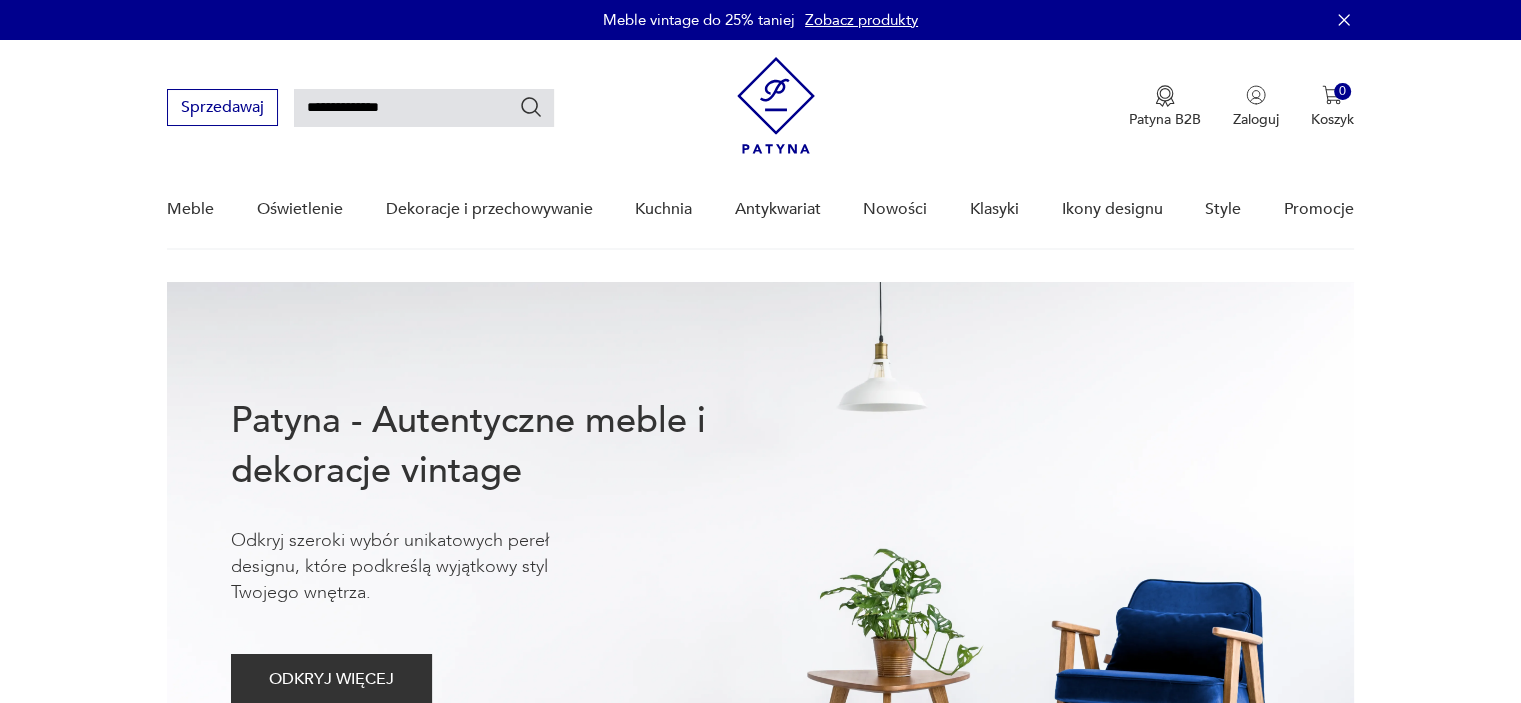 type on "**********" 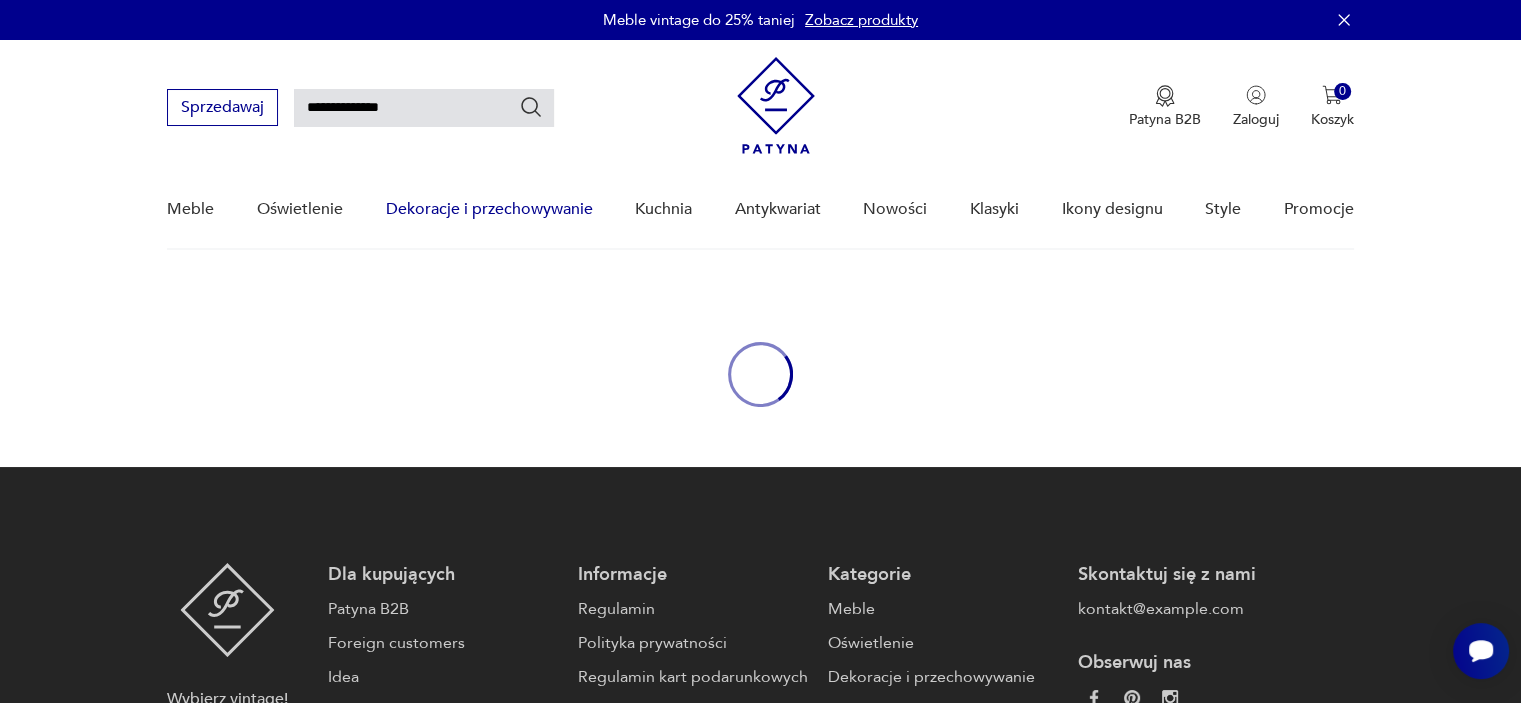 scroll, scrollTop: 0, scrollLeft: 0, axis: both 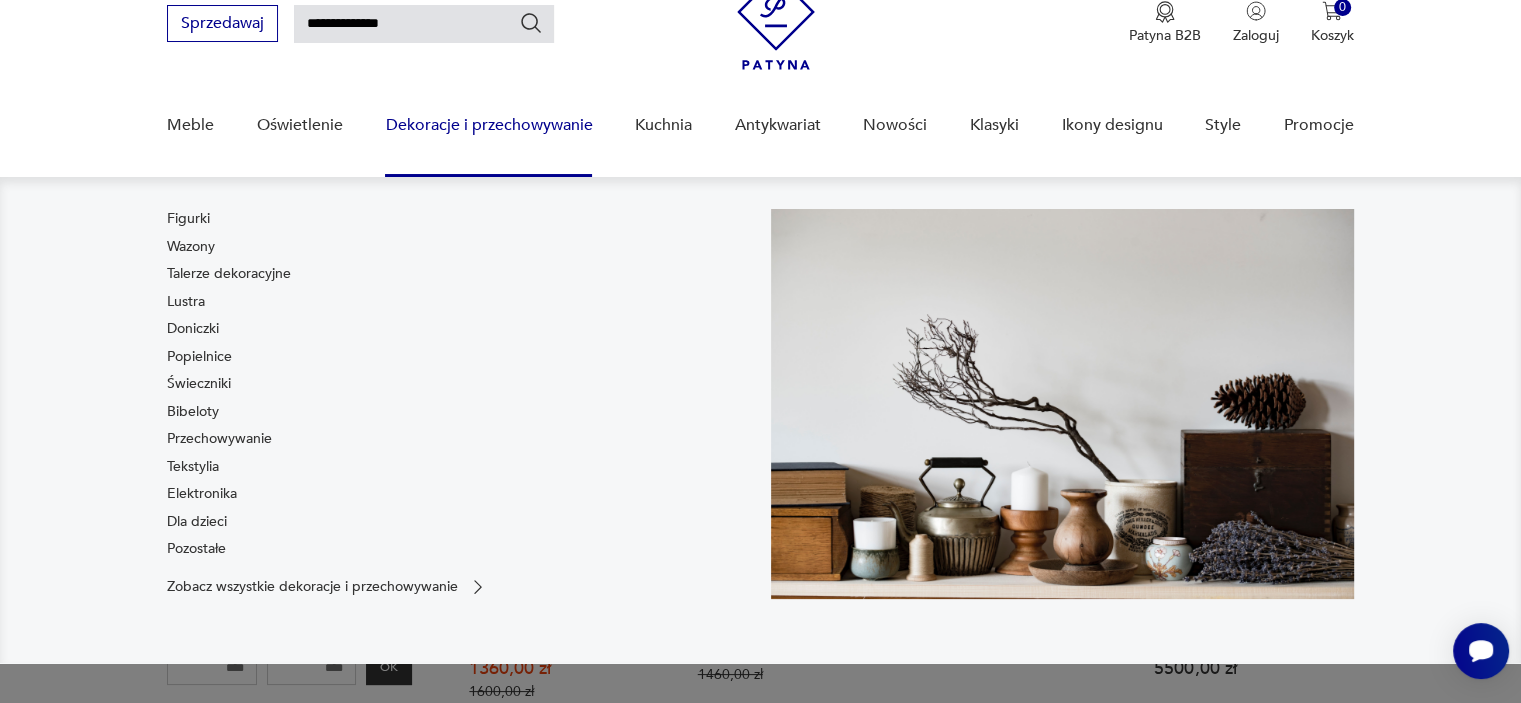 click on "Figurki Wazony Talerze dekoracyjne Lustra Doniczki Popielnice Świeczniki Bibeloty Przechowywanie Tekstylia Elektronika Dla dzieci Pozostałe Zobacz wszystkie dekoracje i przechowywanie" at bounding box center (760, 419) 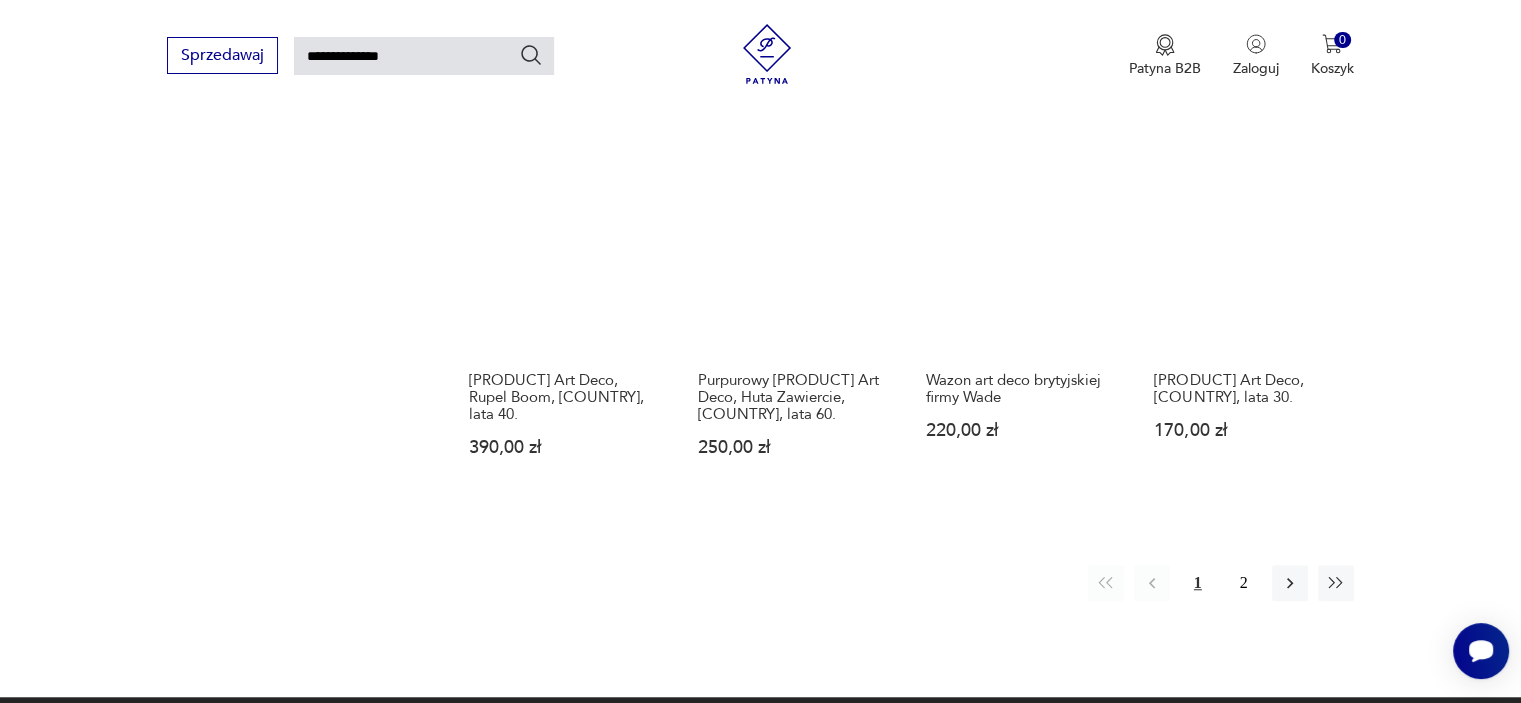 scroll, scrollTop: 1458, scrollLeft: 0, axis: vertical 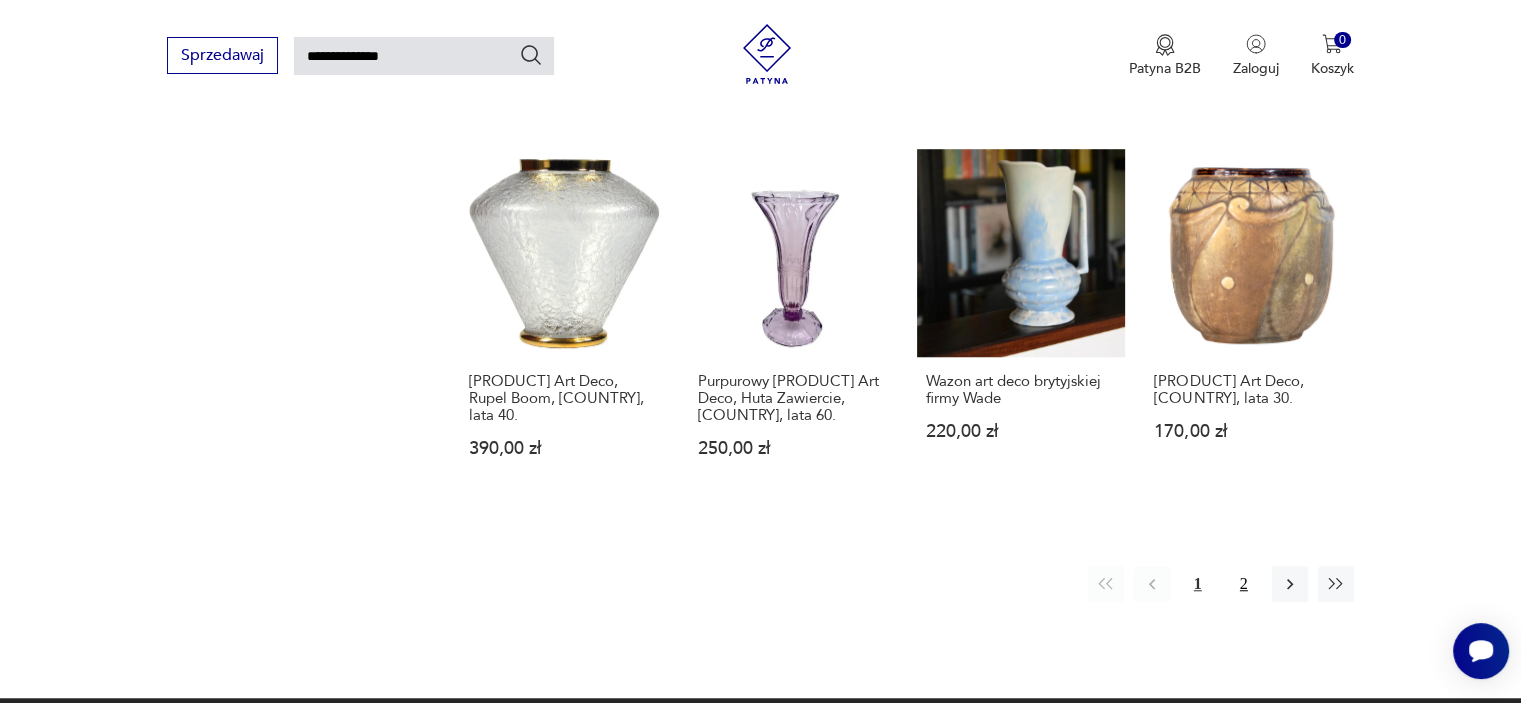click on "2" at bounding box center (1244, 584) 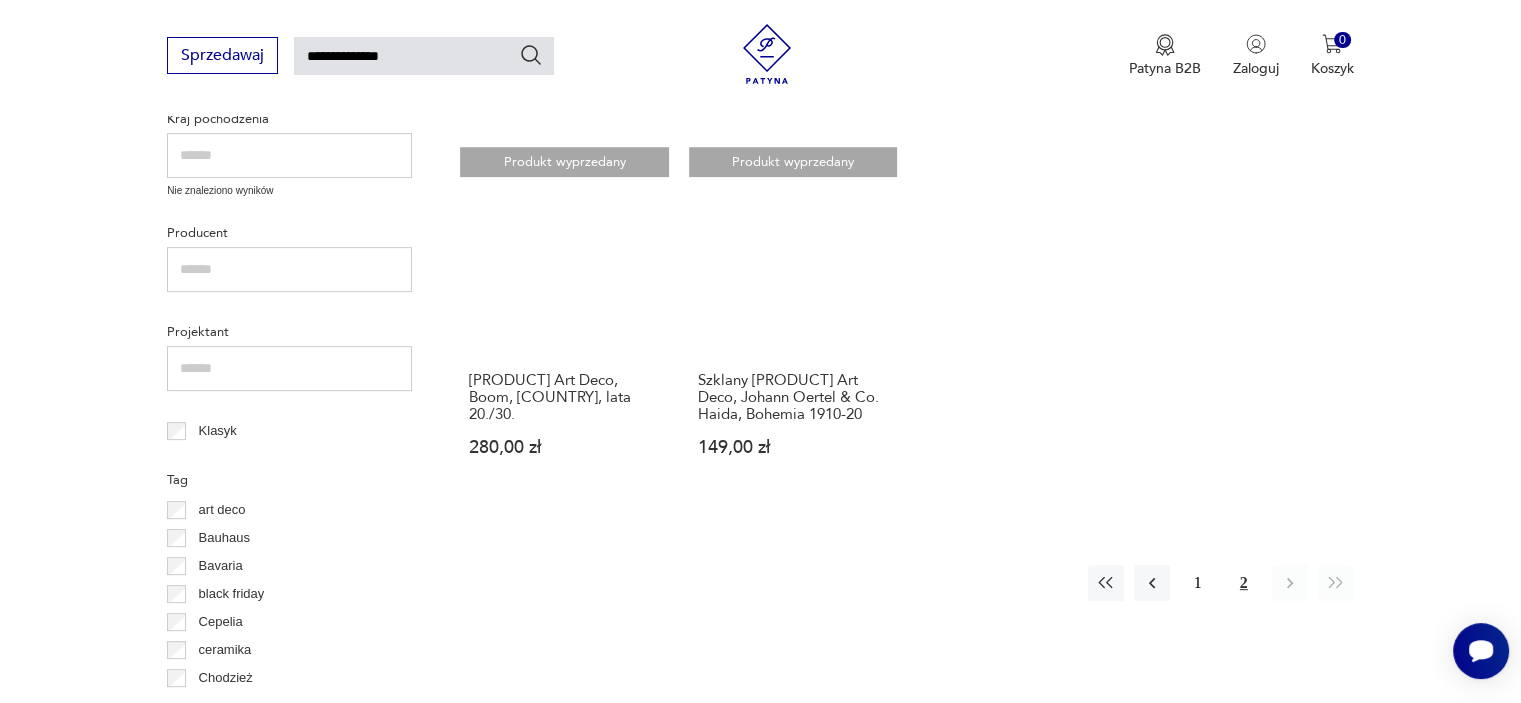 scroll, scrollTop: 683, scrollLeft: 0, axis: vertical 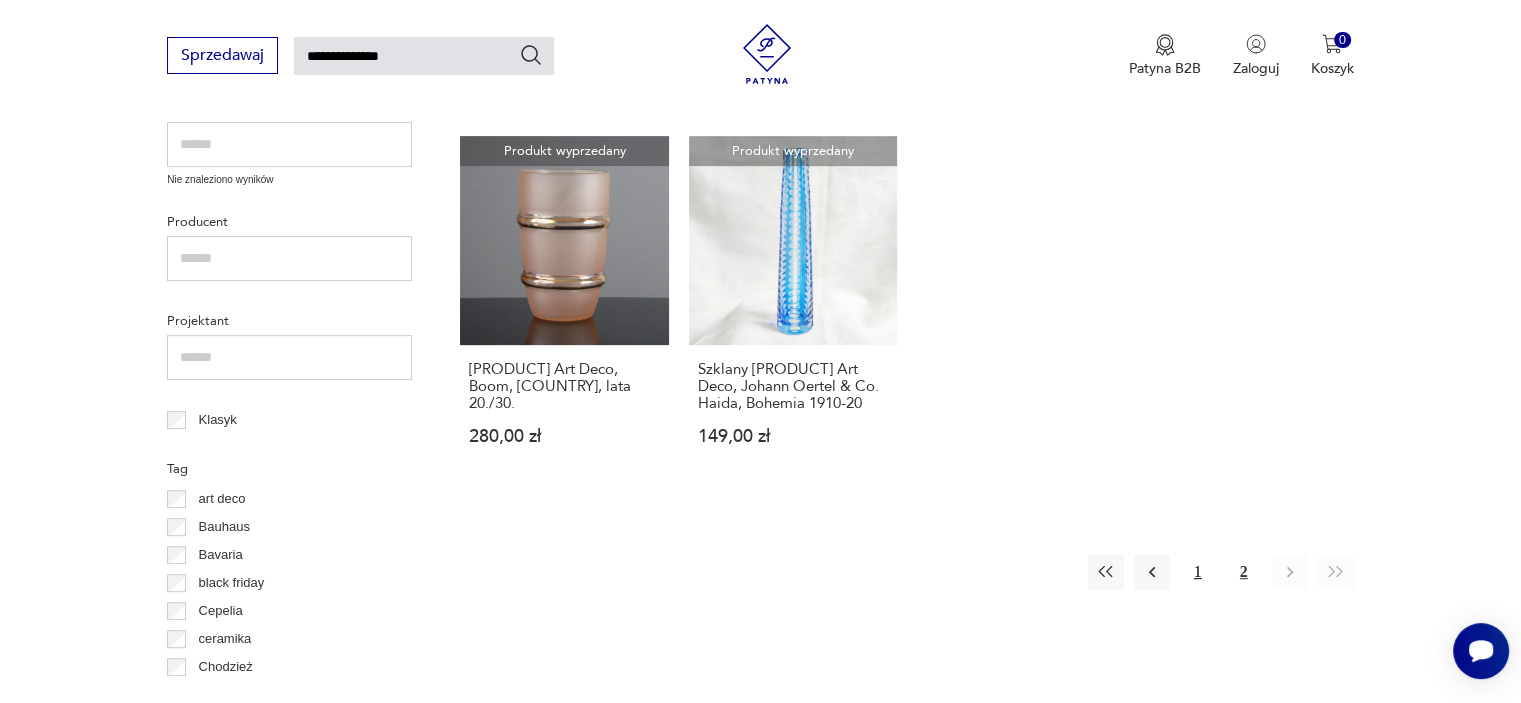 click on "1" at bounding box center (1198, 572) 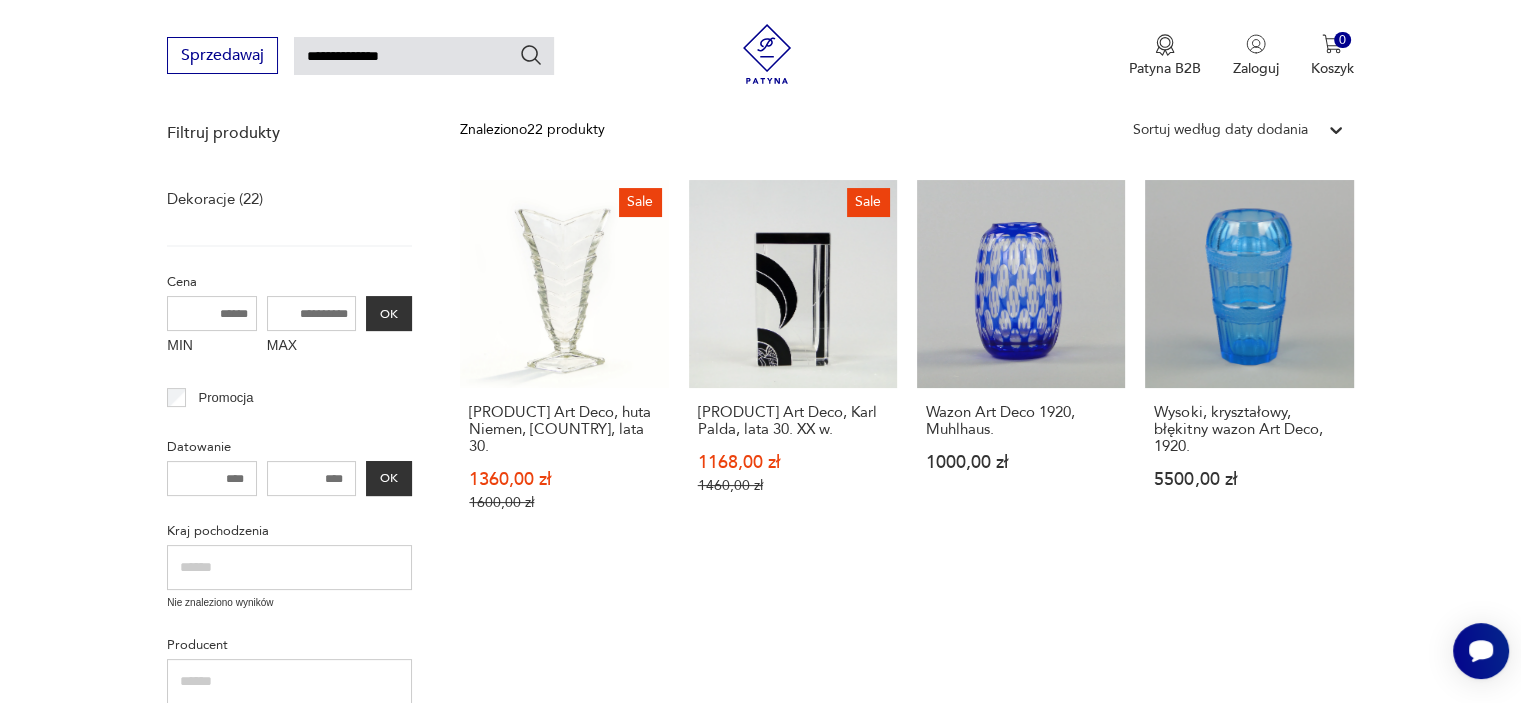 scroll, scrollTop: 0, scrollLeft: 0, axis: both 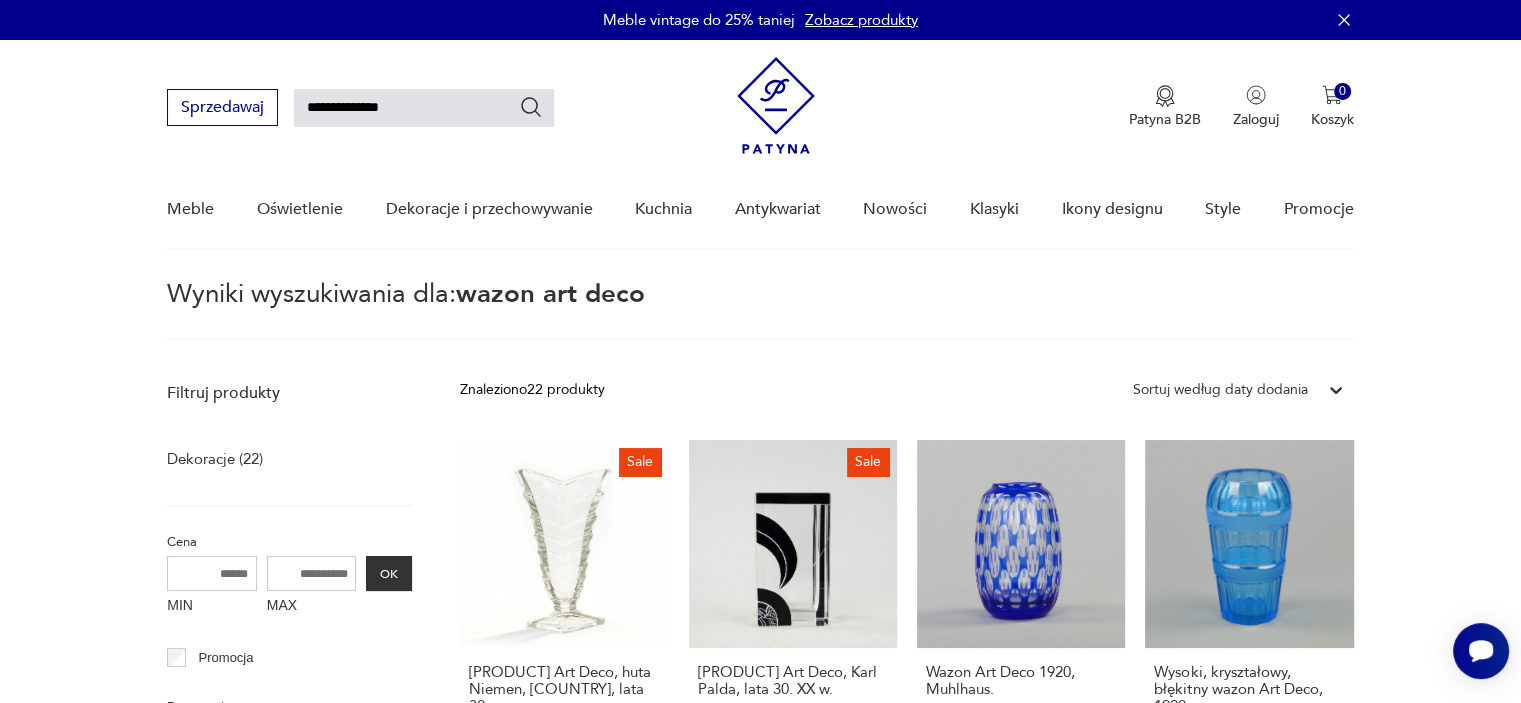 click on "**********" at bounding box center [424, 108] 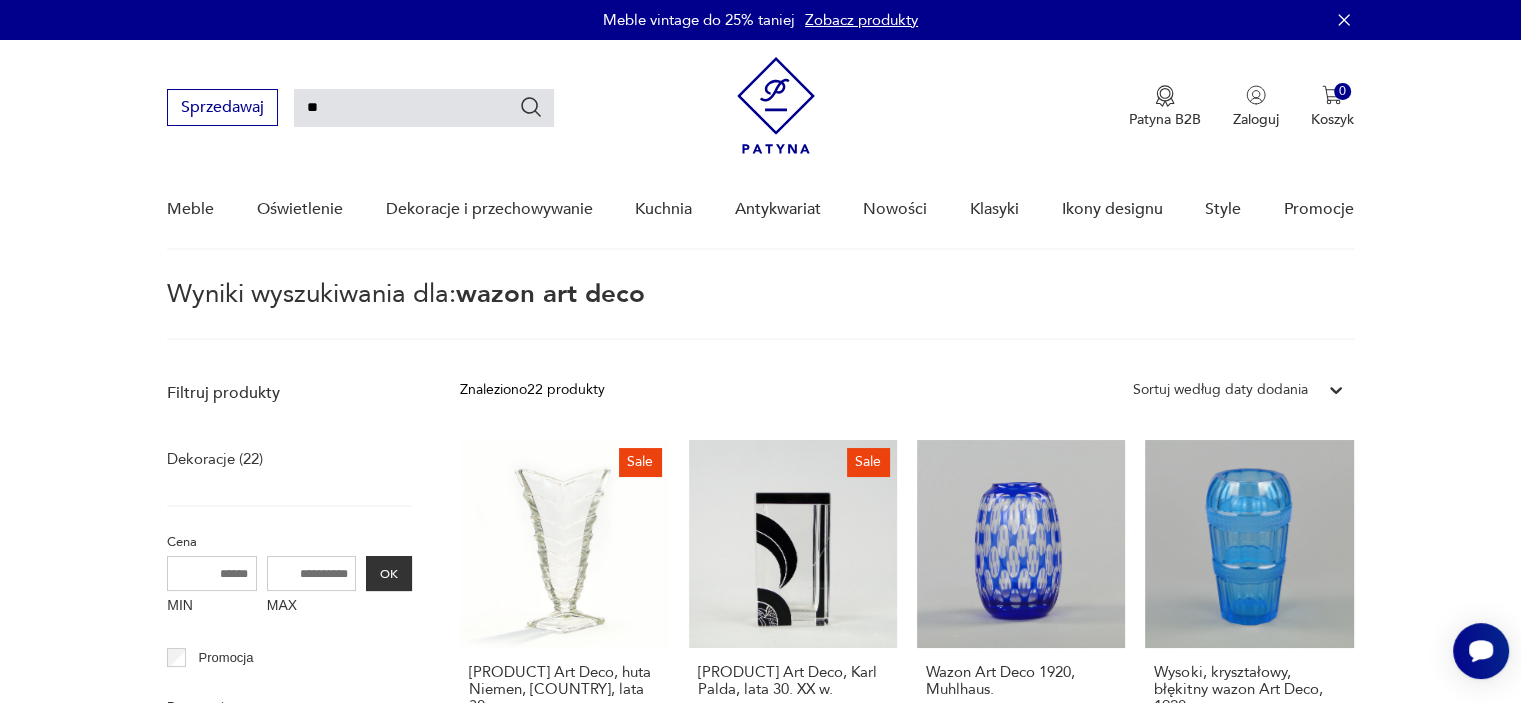 type on "*" 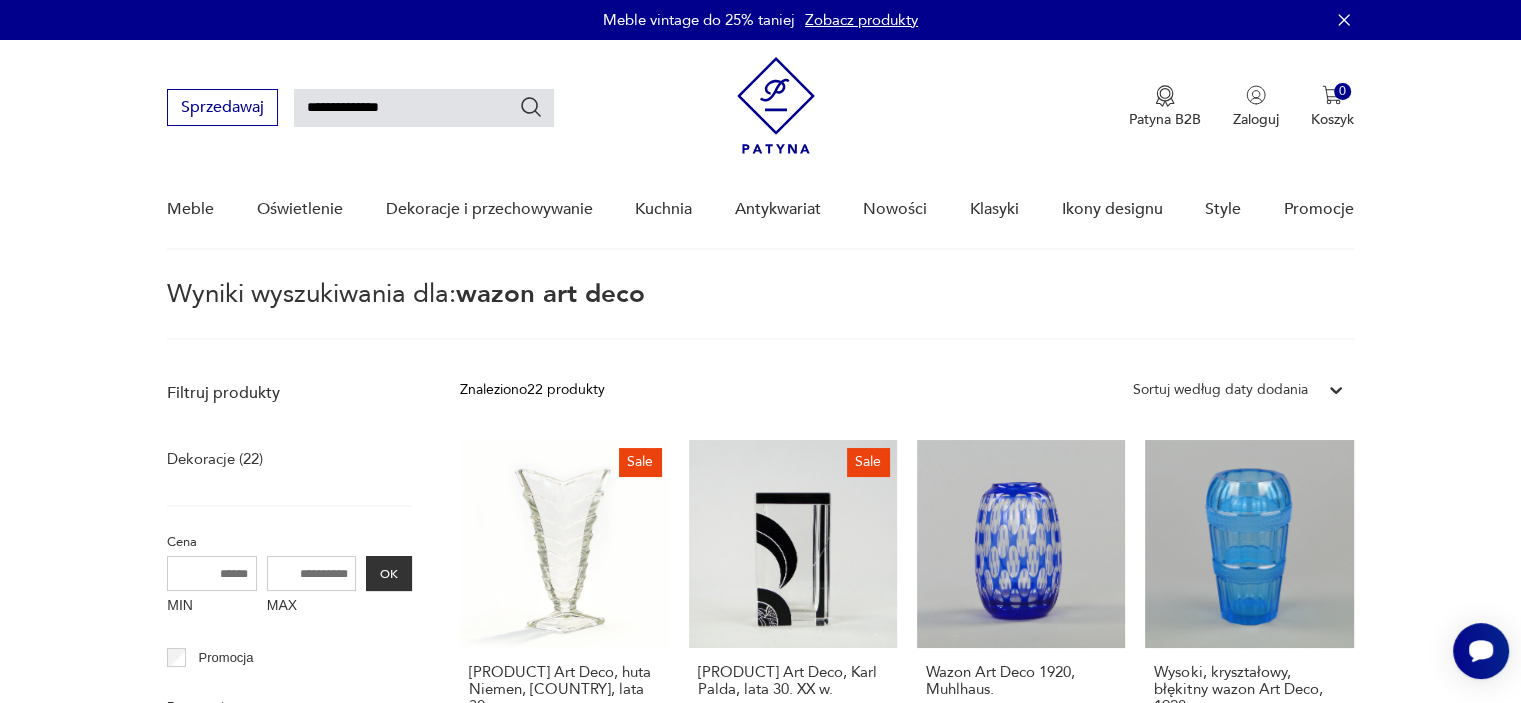 type on "**********" 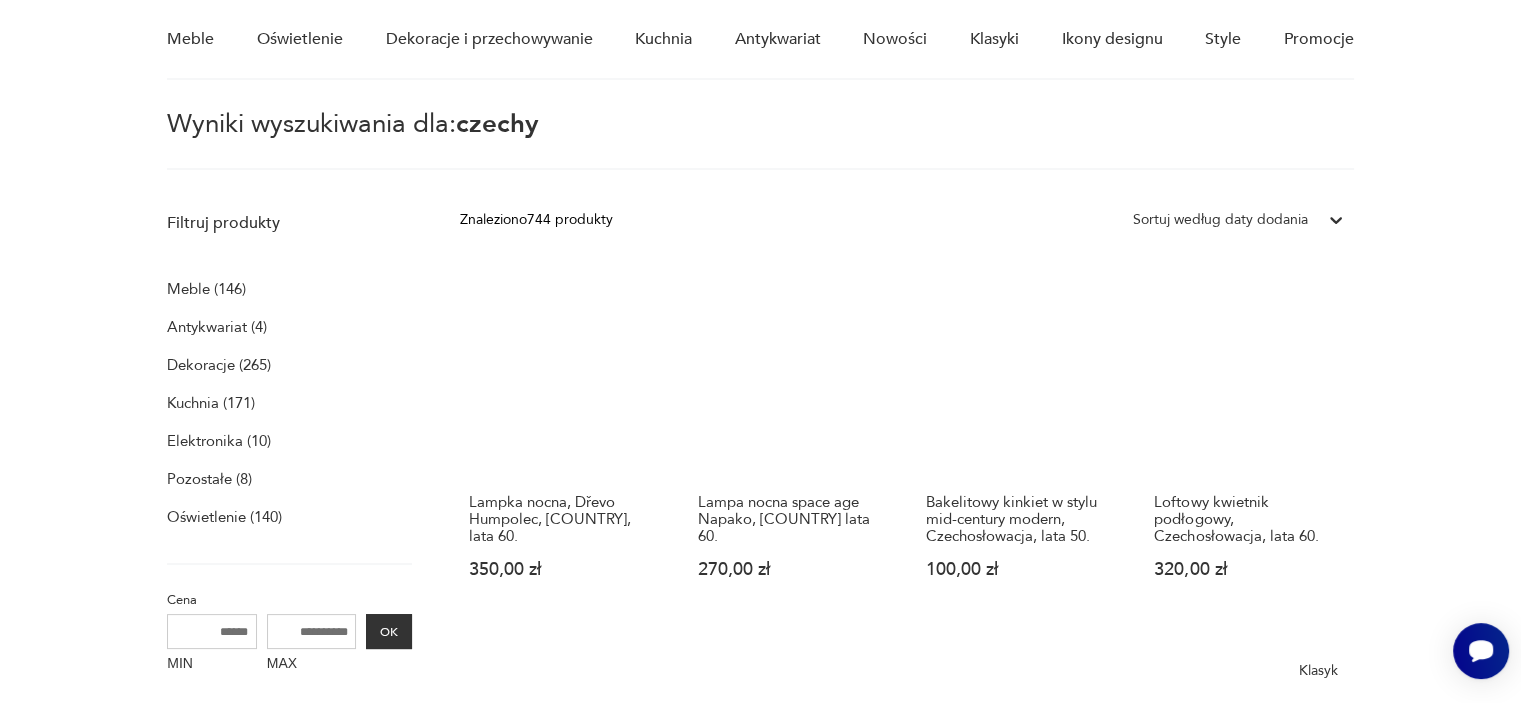 scroll, scrollTop: 171, scrollLeft: 0, axis: vertical 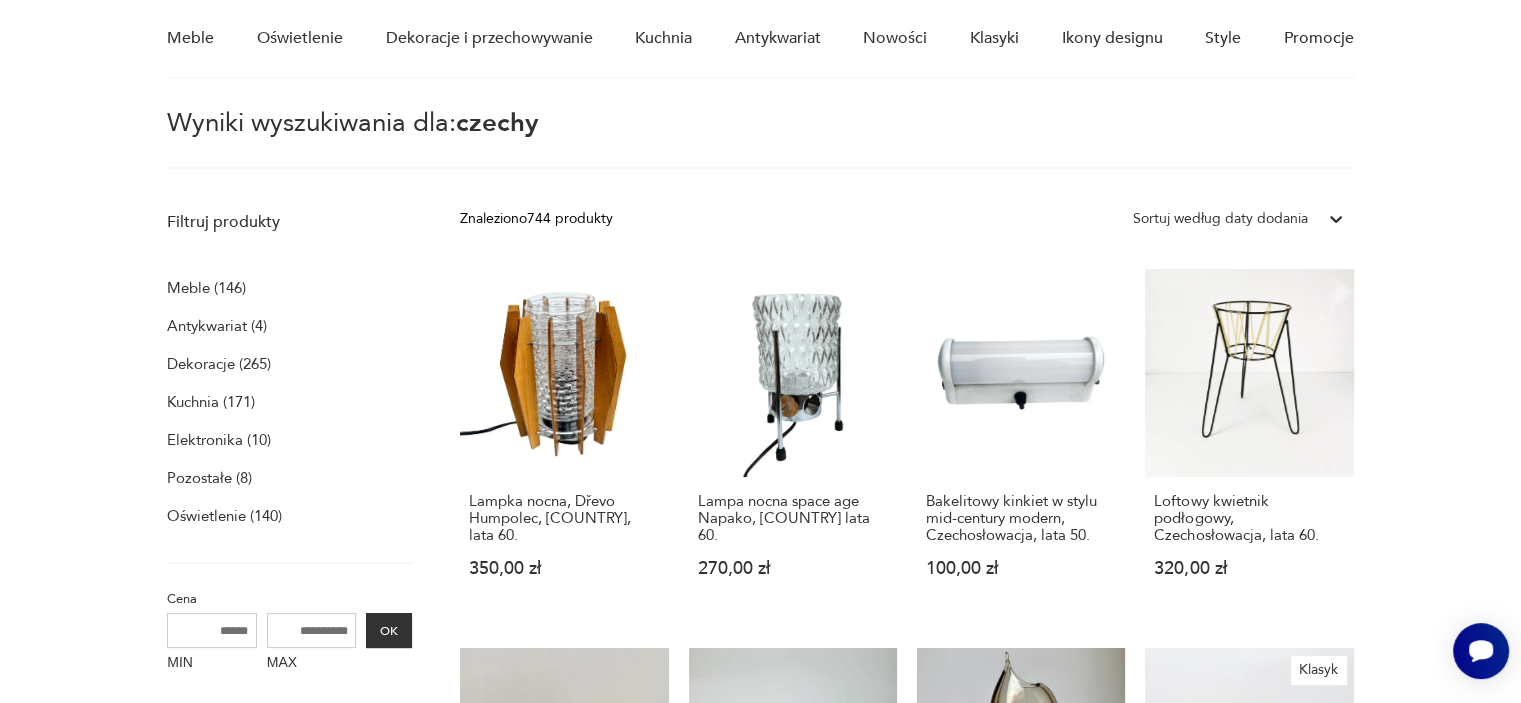 click on "Dekoracje (265)" at bounding box center [219, 364] 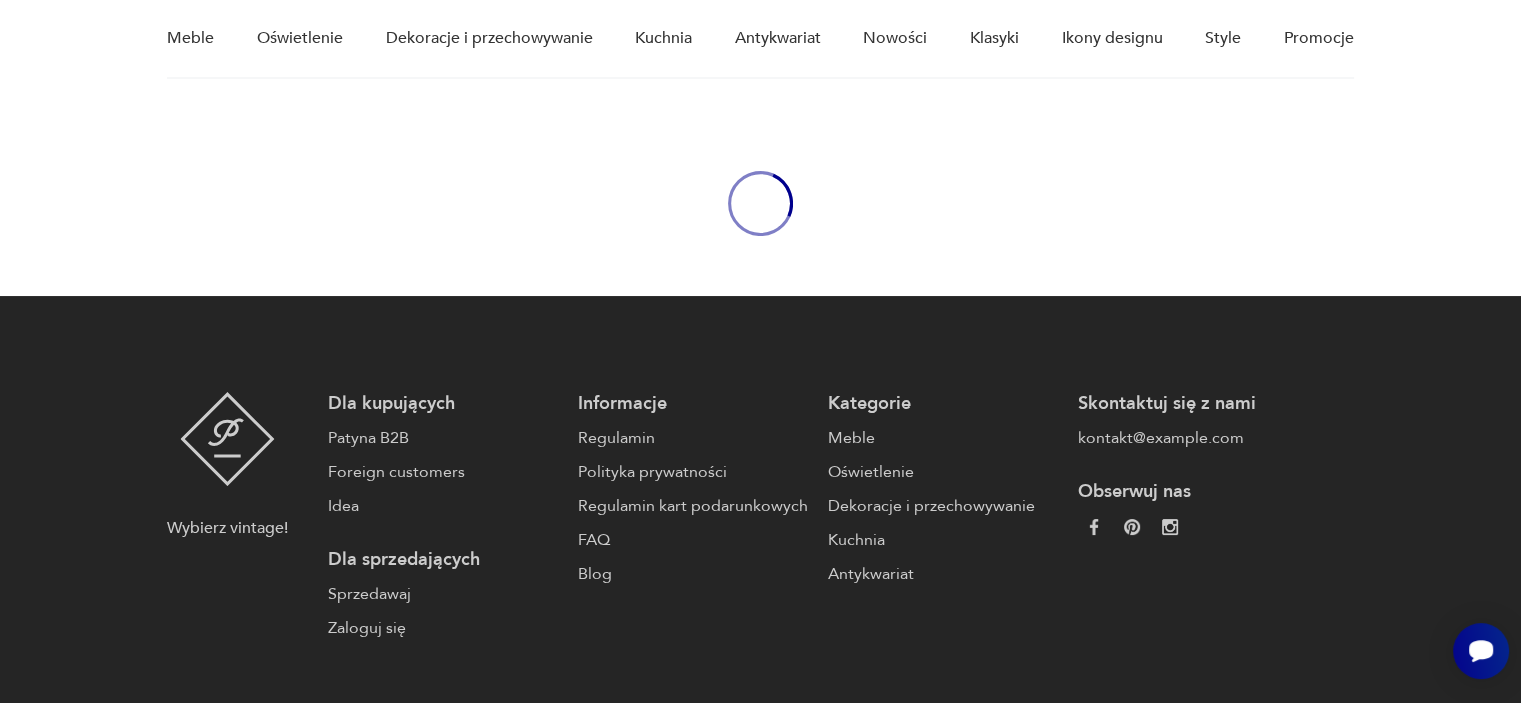 type on "**********" 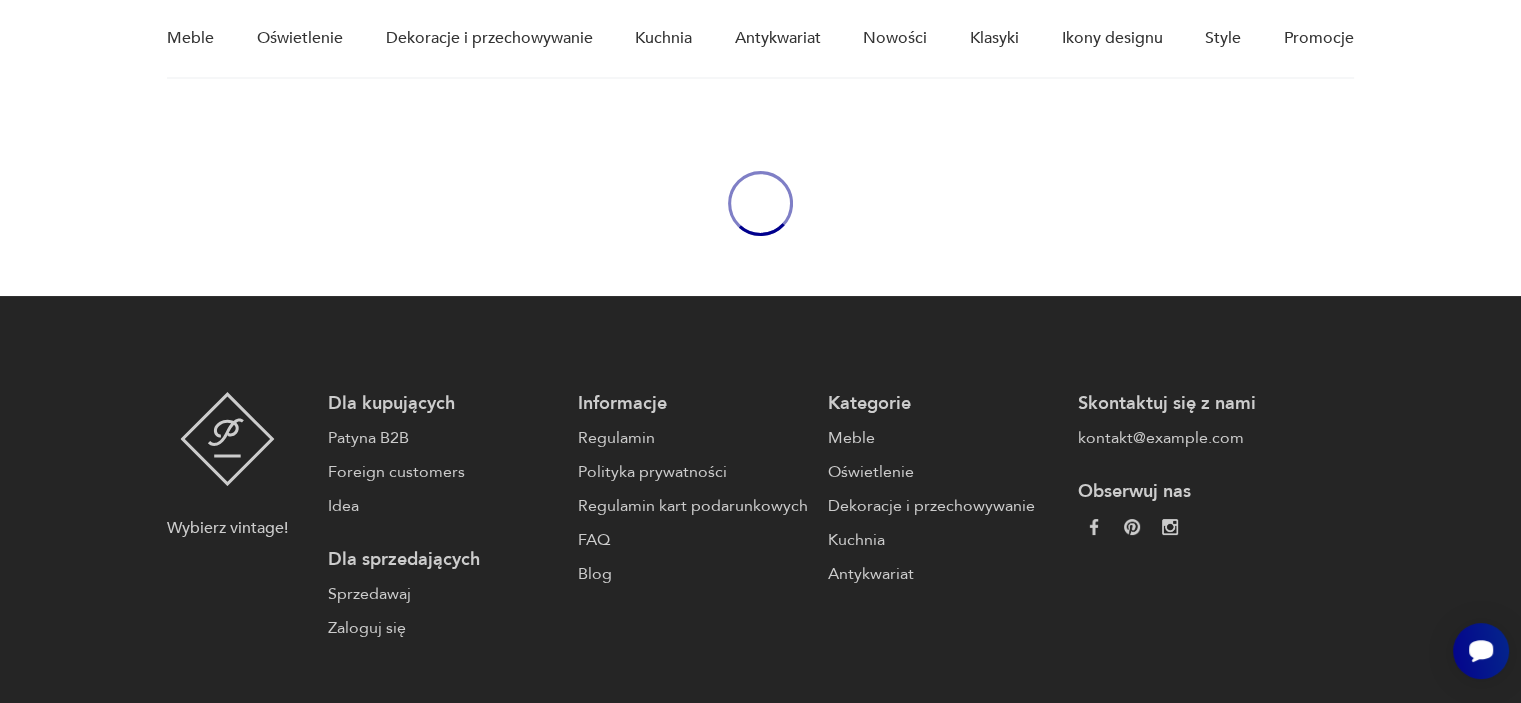 type on "**********" 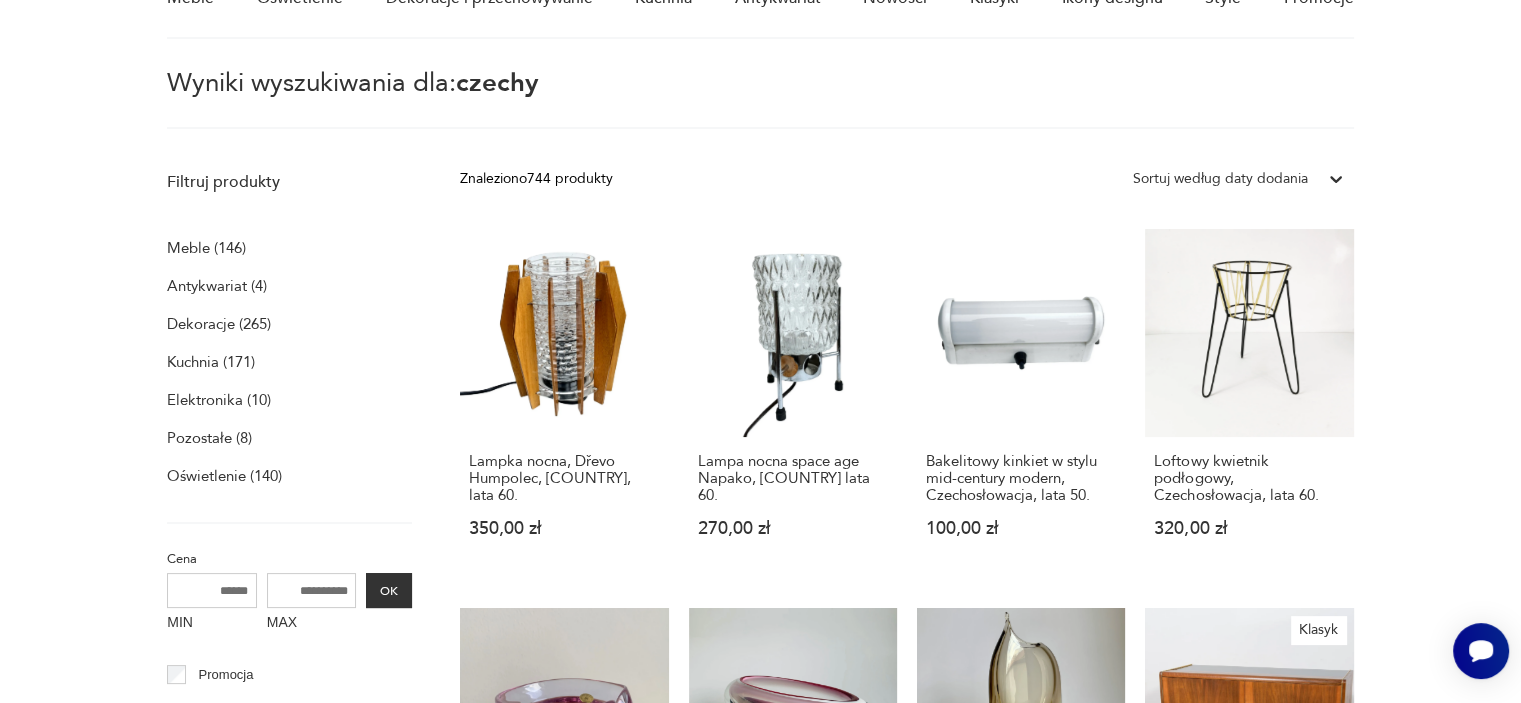 scroll, scrollTop: 0, scrollLeft: 0, axis: both 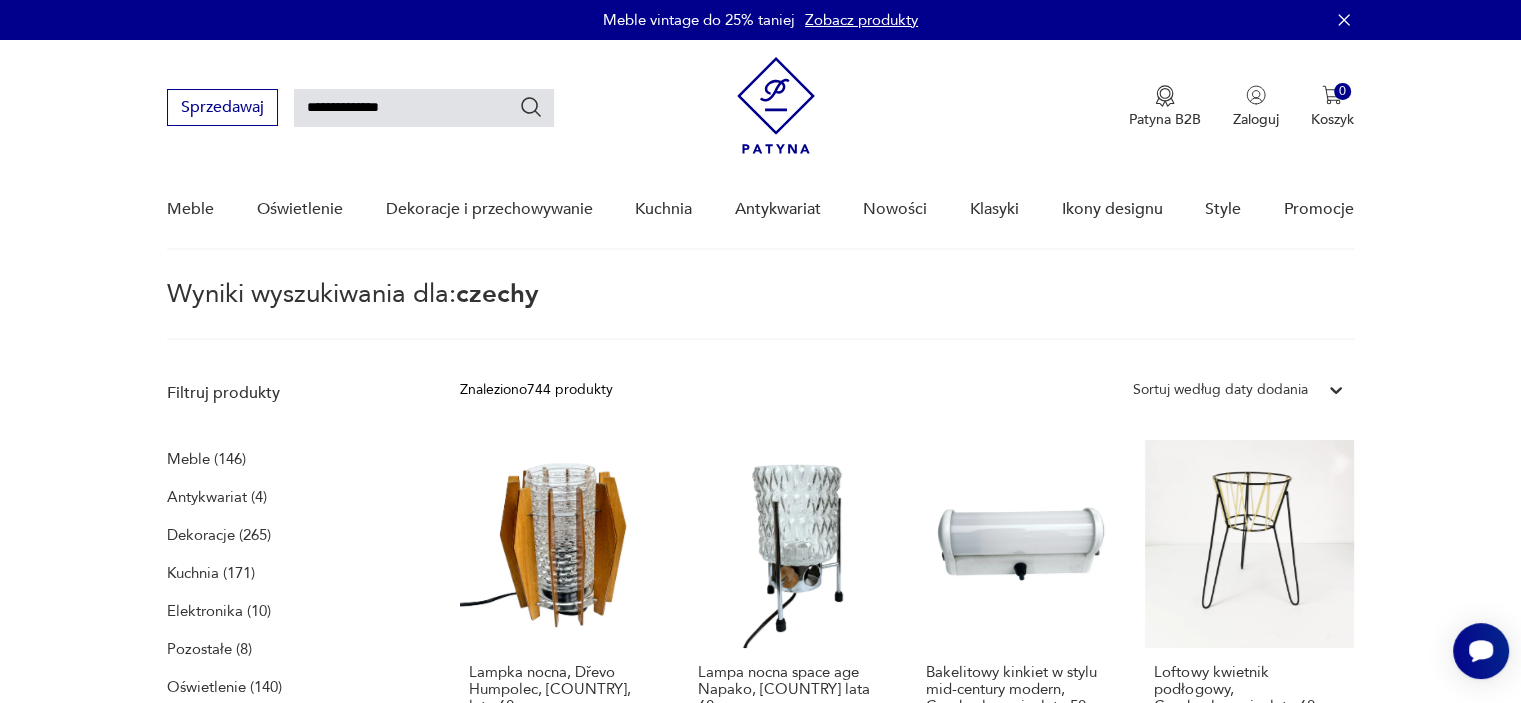 drag, startPoint x: 435, startPoint y: 113, endPoint x: 269, endPoint y: 131, distance: 166.97305 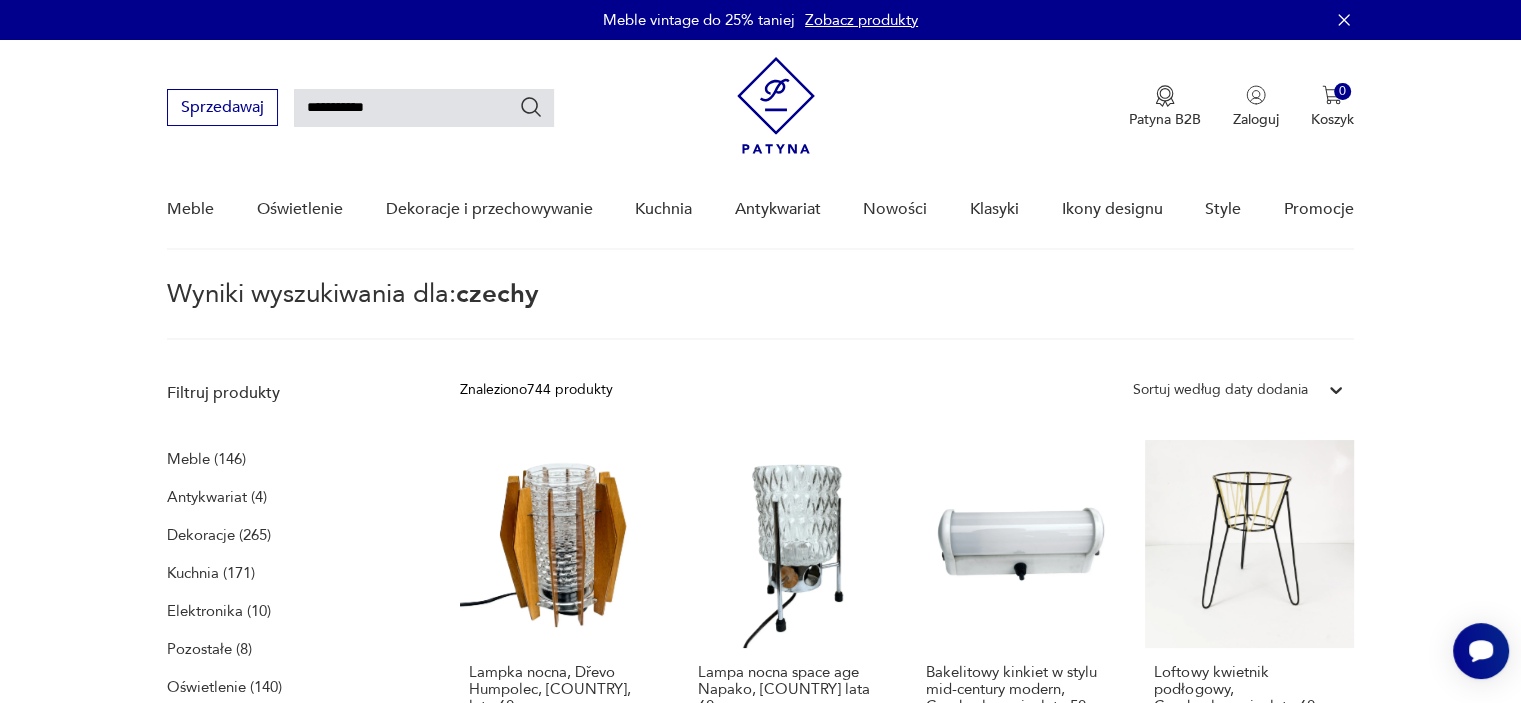 type on "**********" 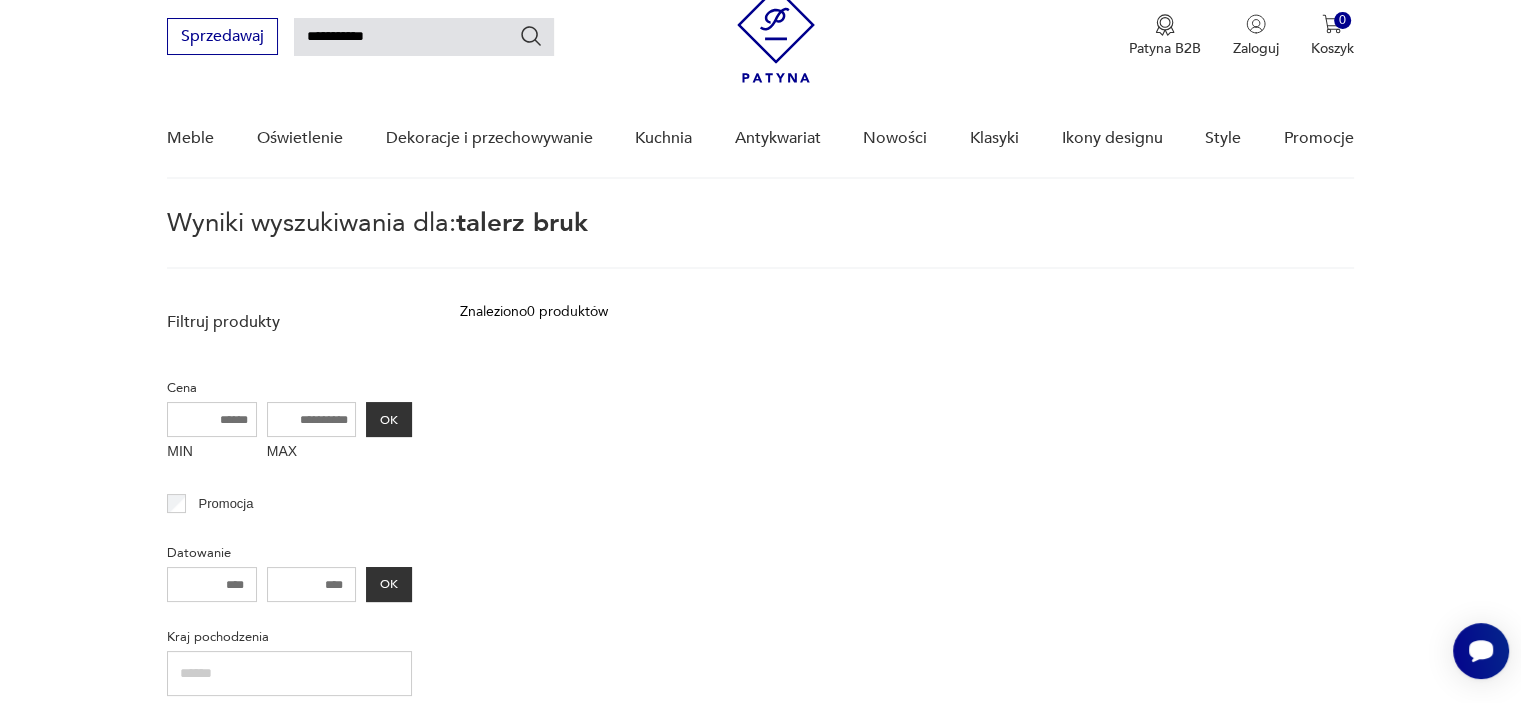 scroll, scrollTop: 0, scrollLeft: 0, axis: both 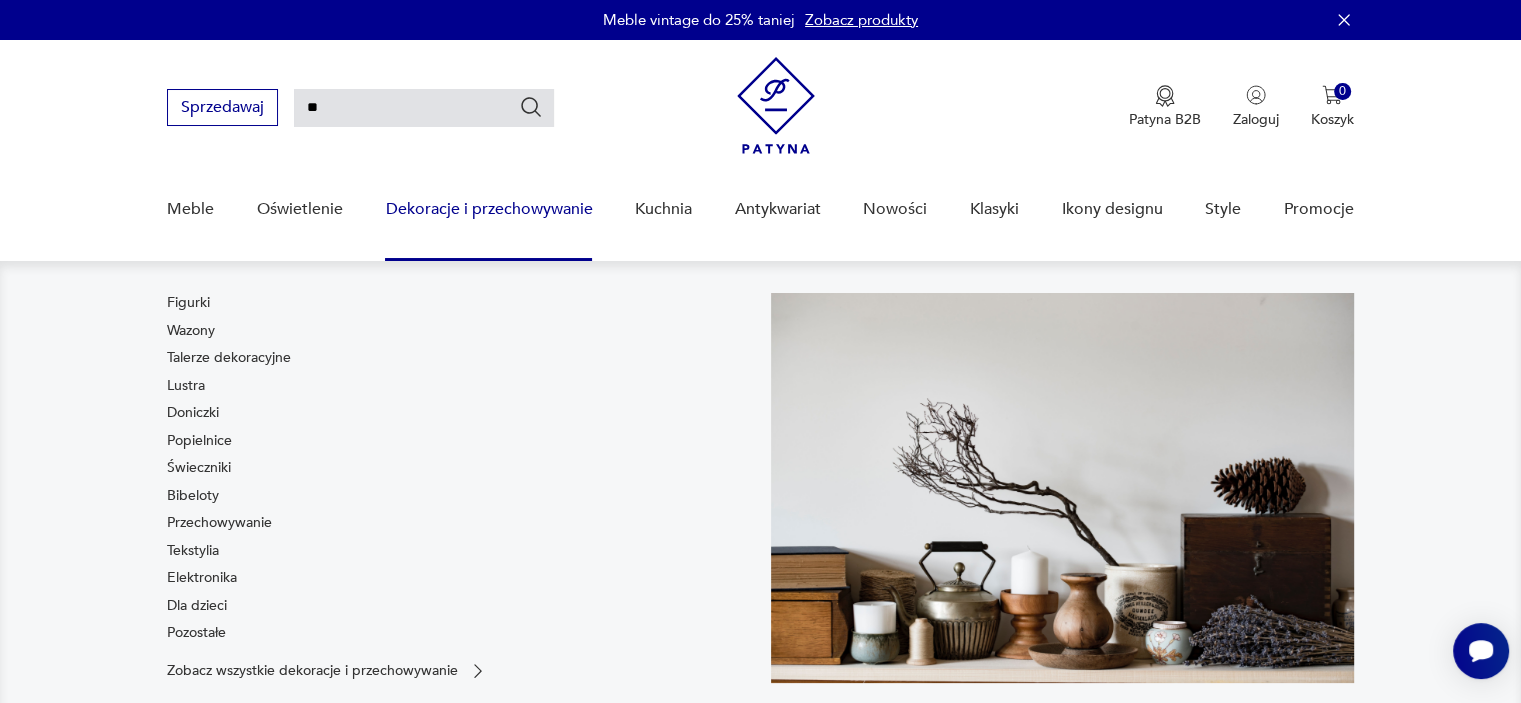 type on "*" 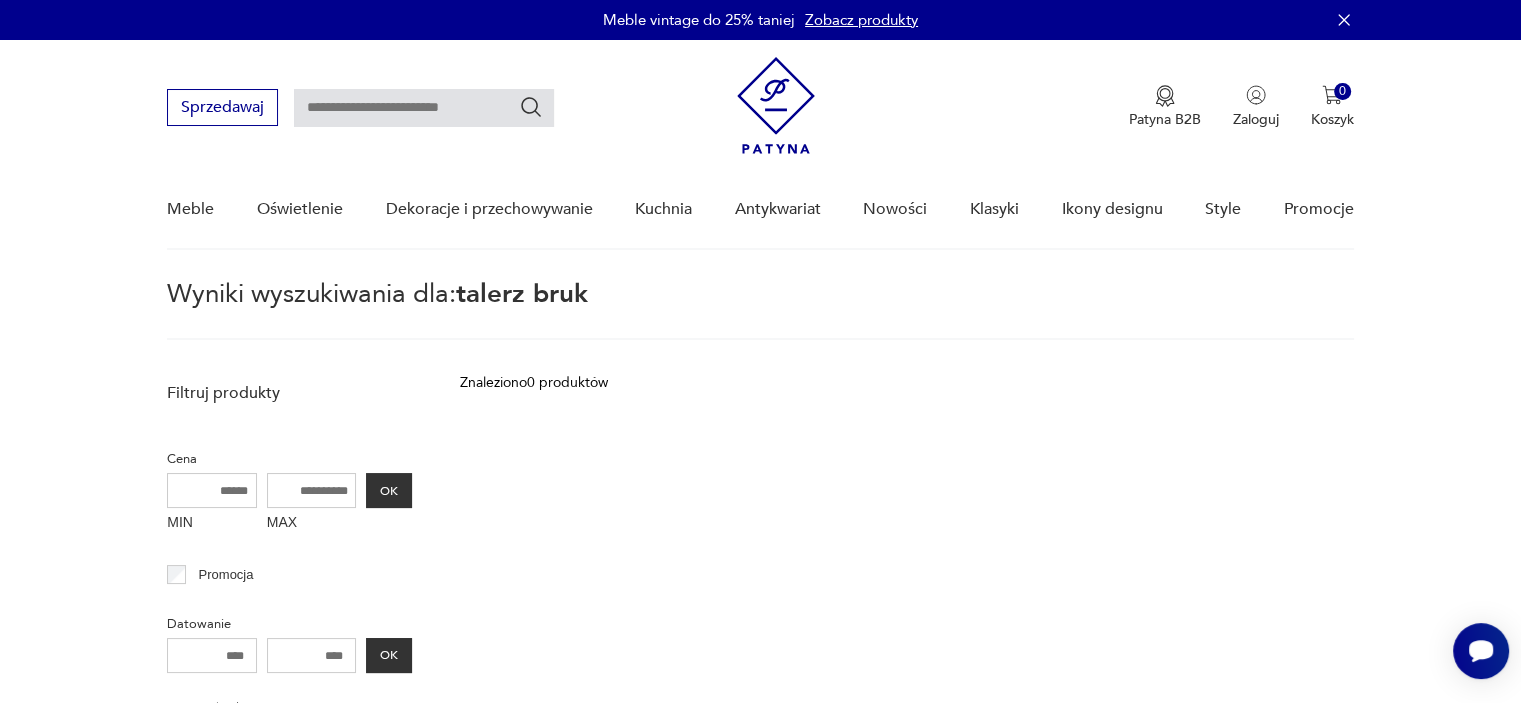 click at bounding box center (424, 108) 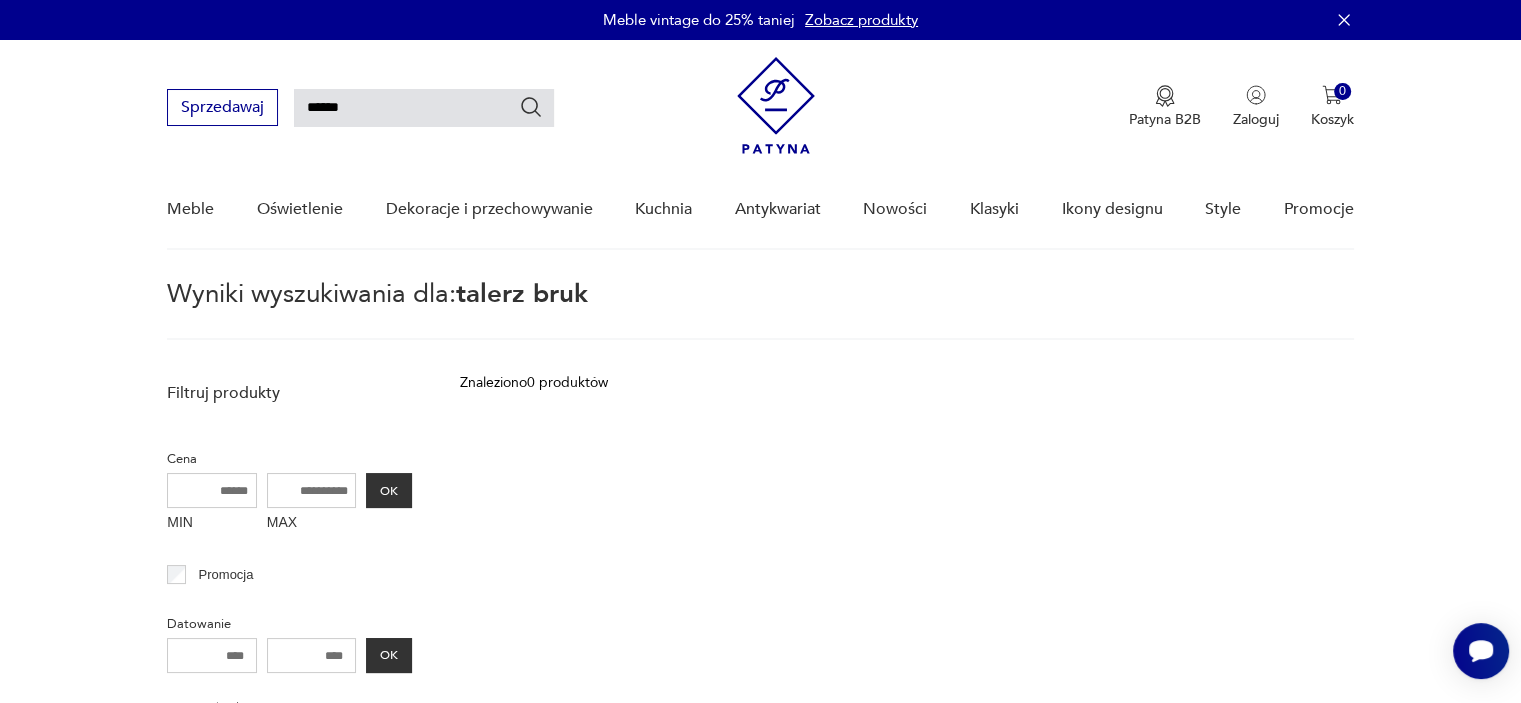 type on "******" 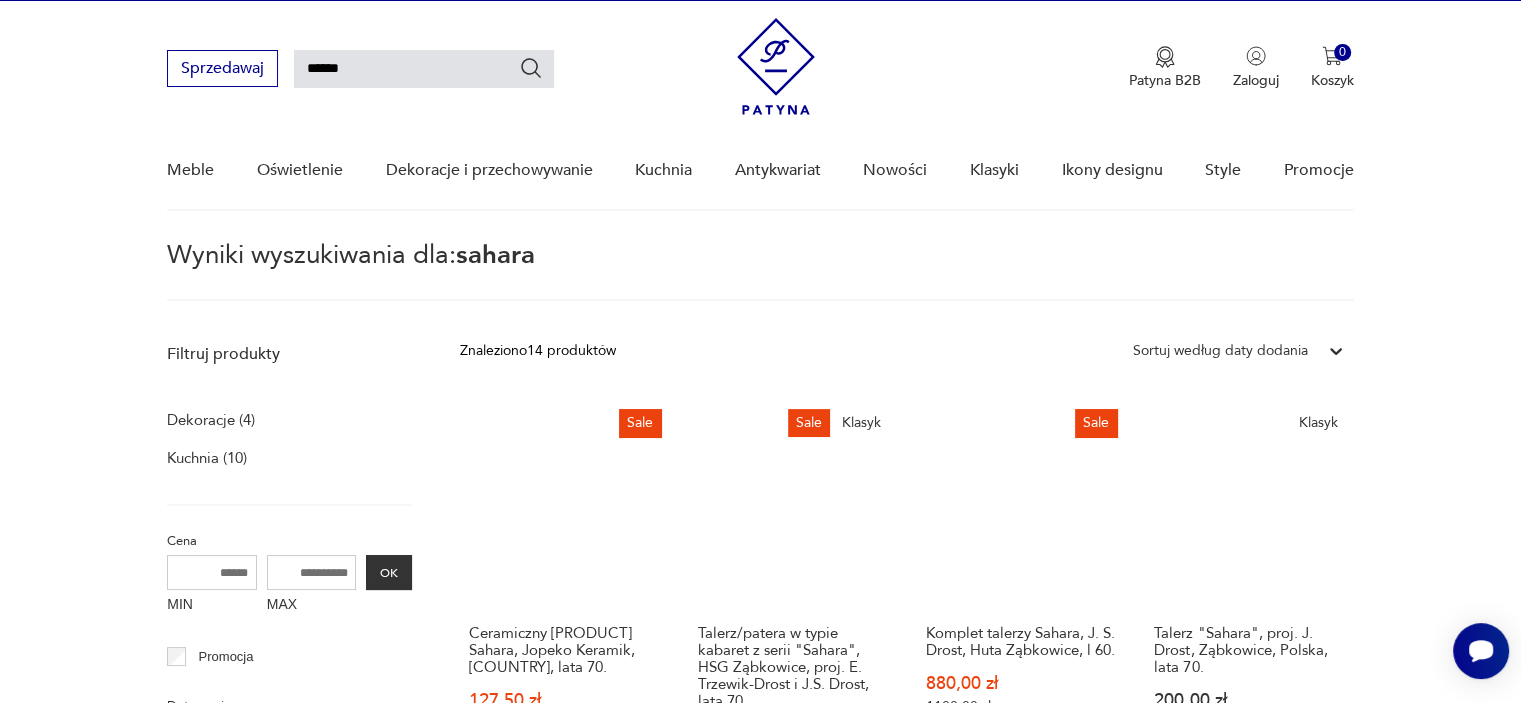 scroll, scrollTop: 0, scrollLeft: 0, axis: both 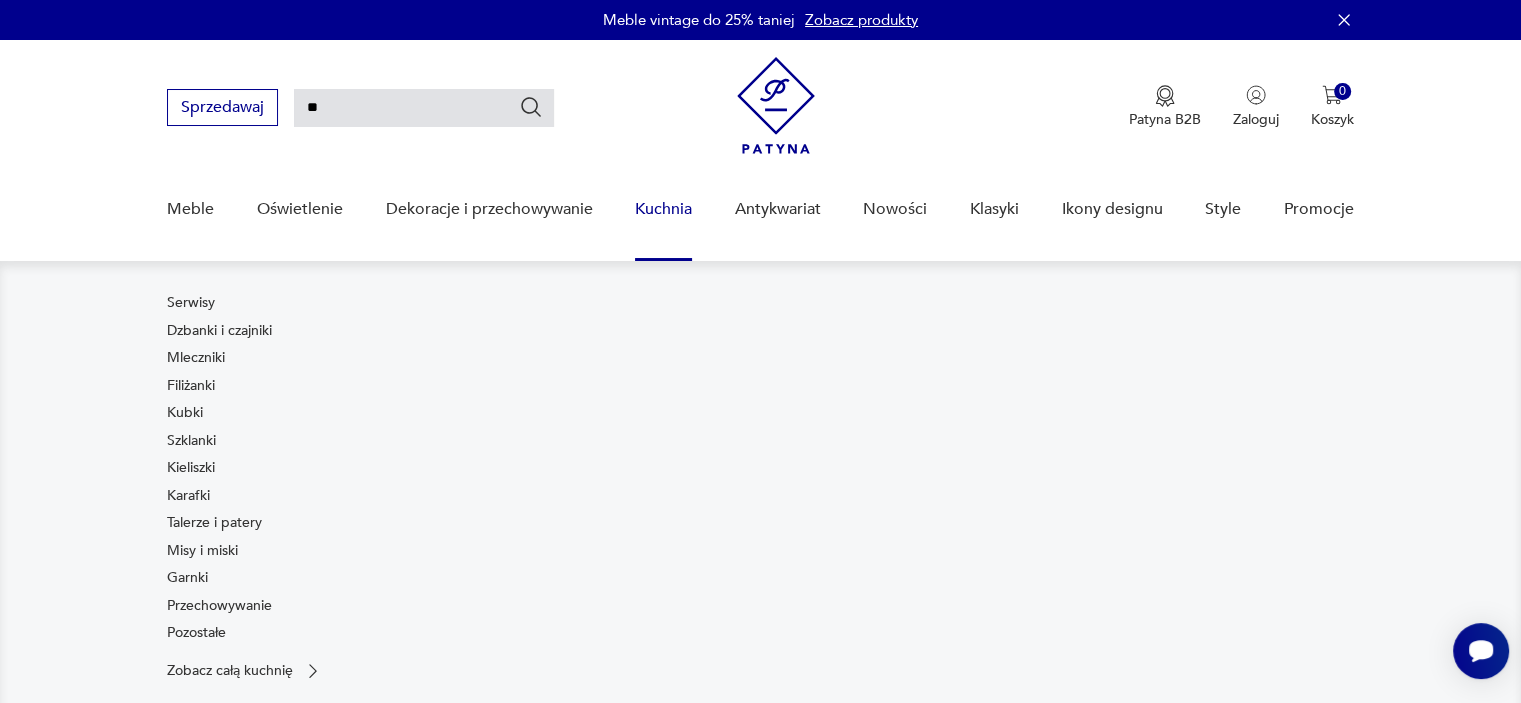 type on "*" 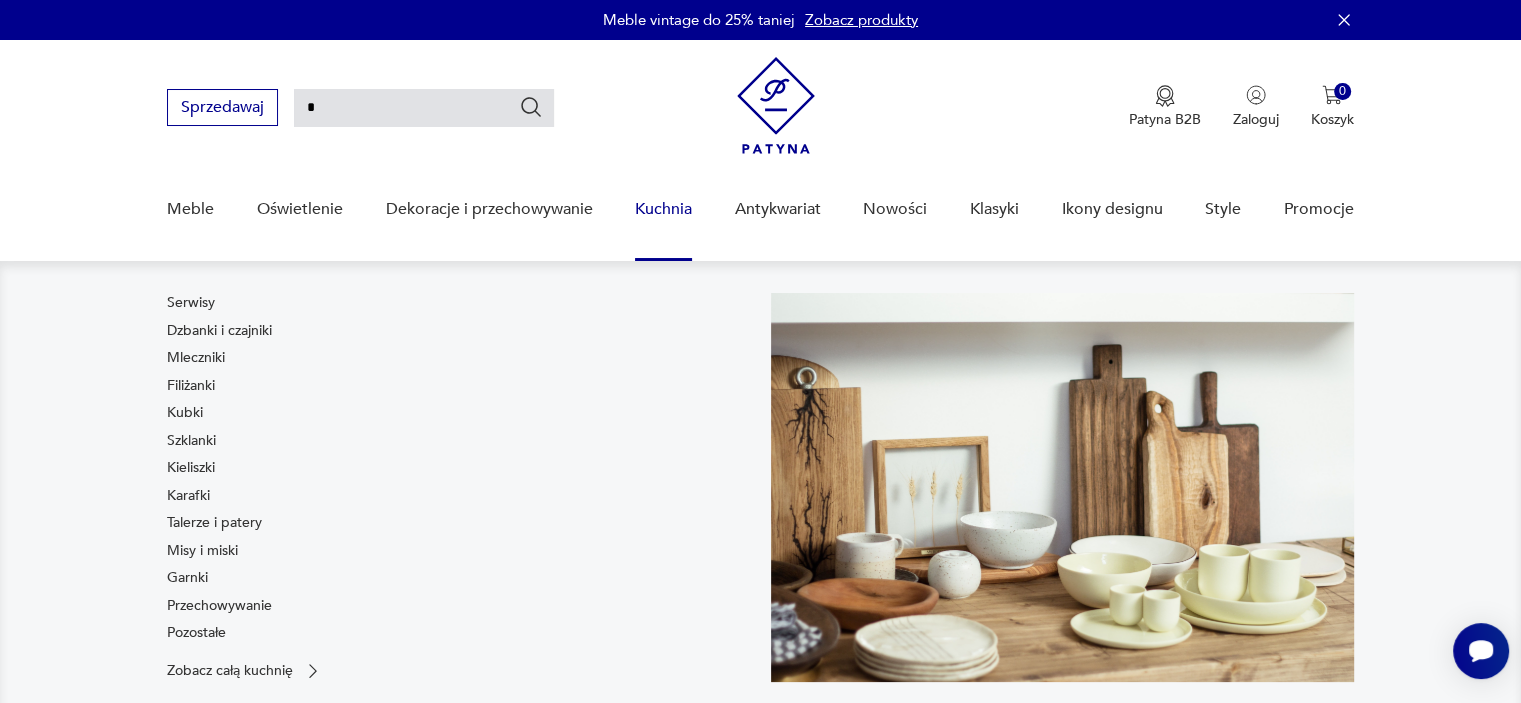 type 